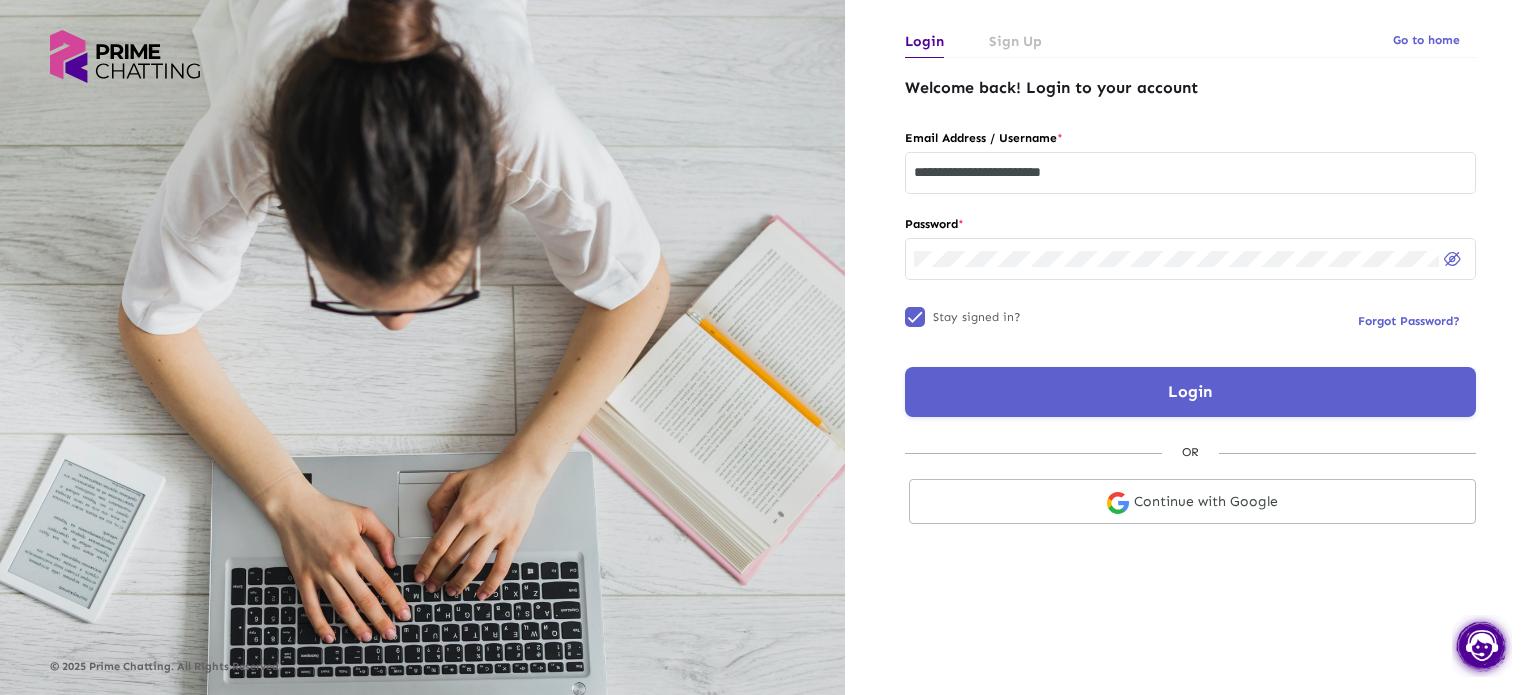 scroll, scrollTop: 0, scrollLeft: 0, axis: both 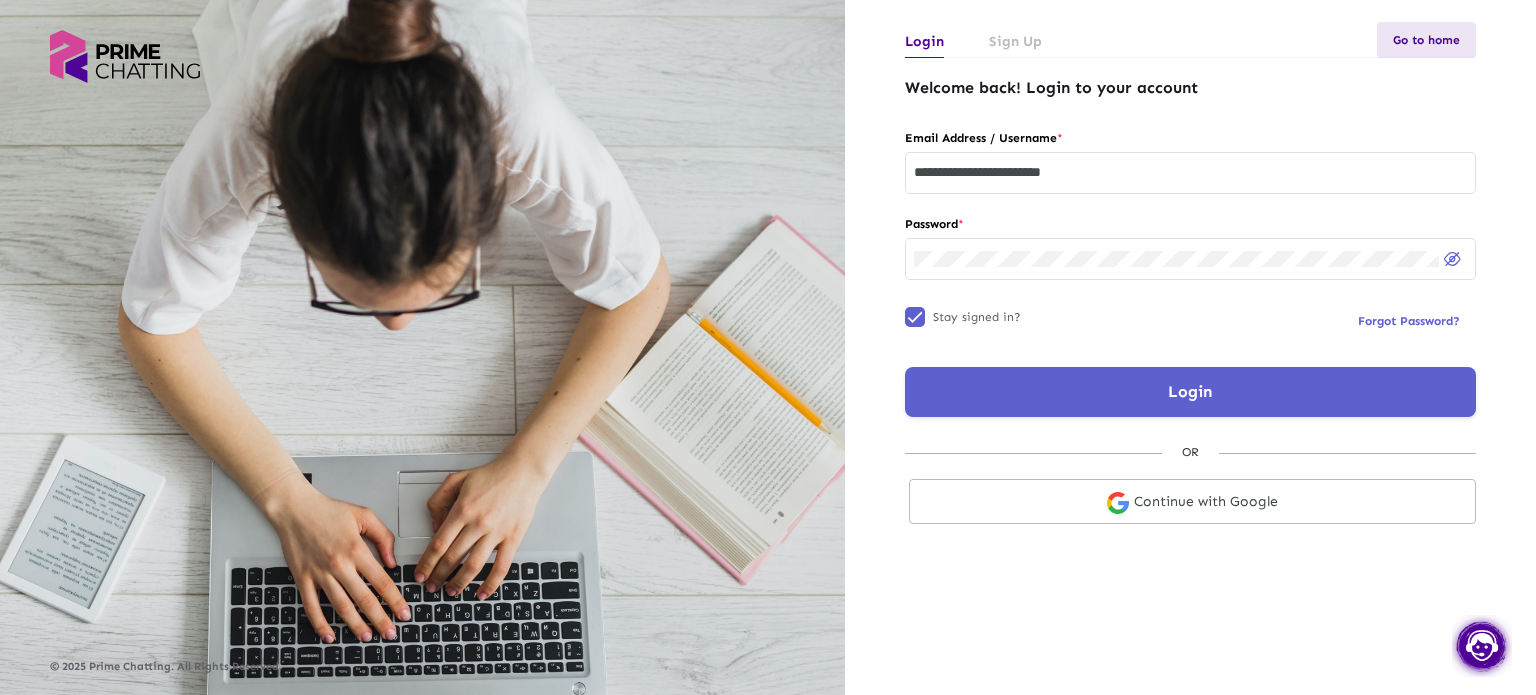 click on "Go to home" 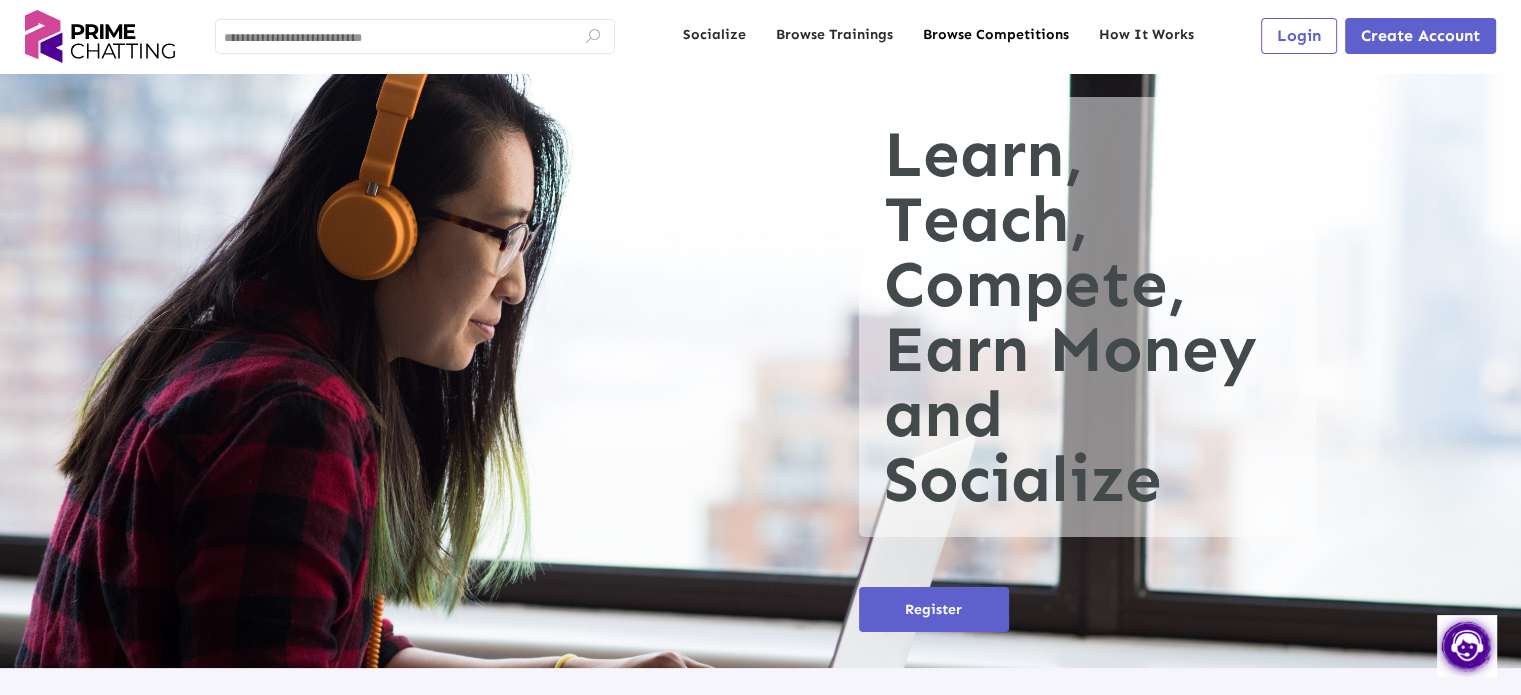 click on "Browse Competitions" at bounding box center [996, 35] 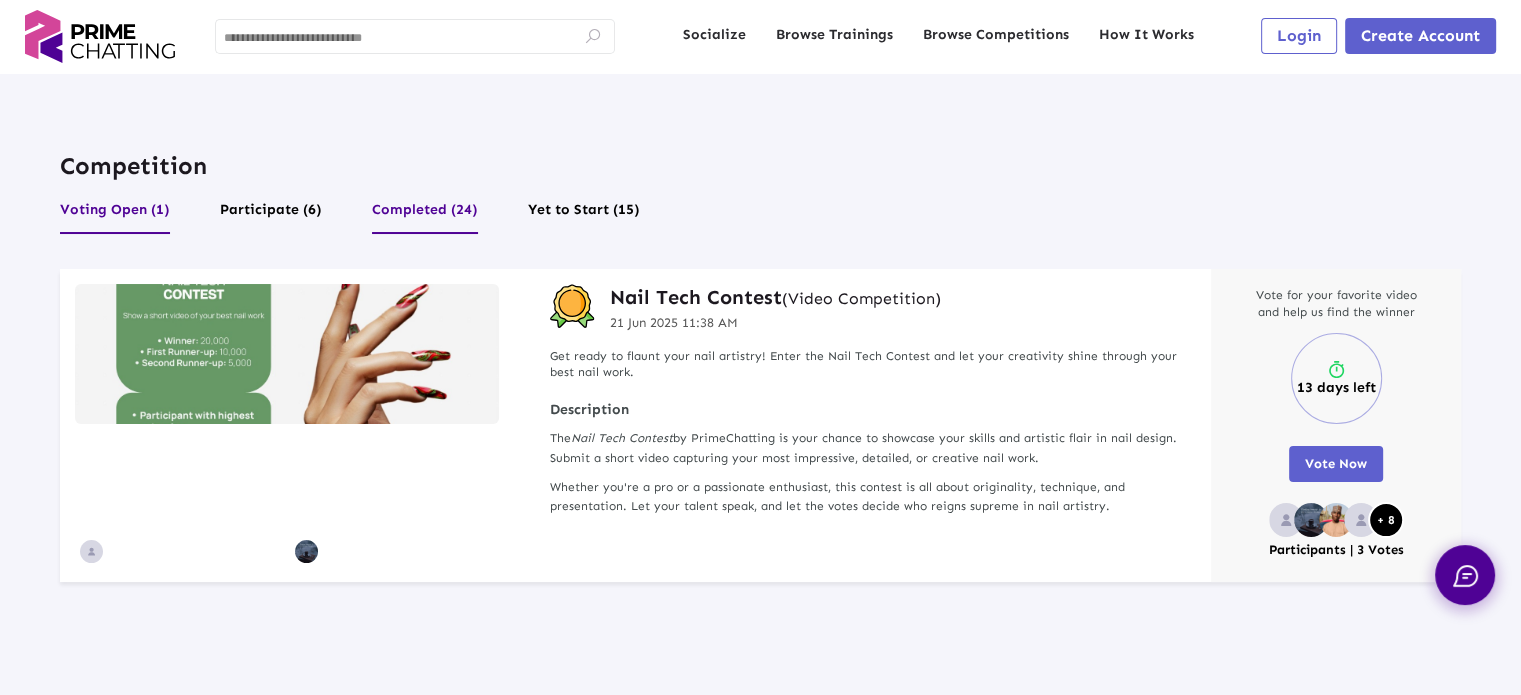 click on "Completed (24)" 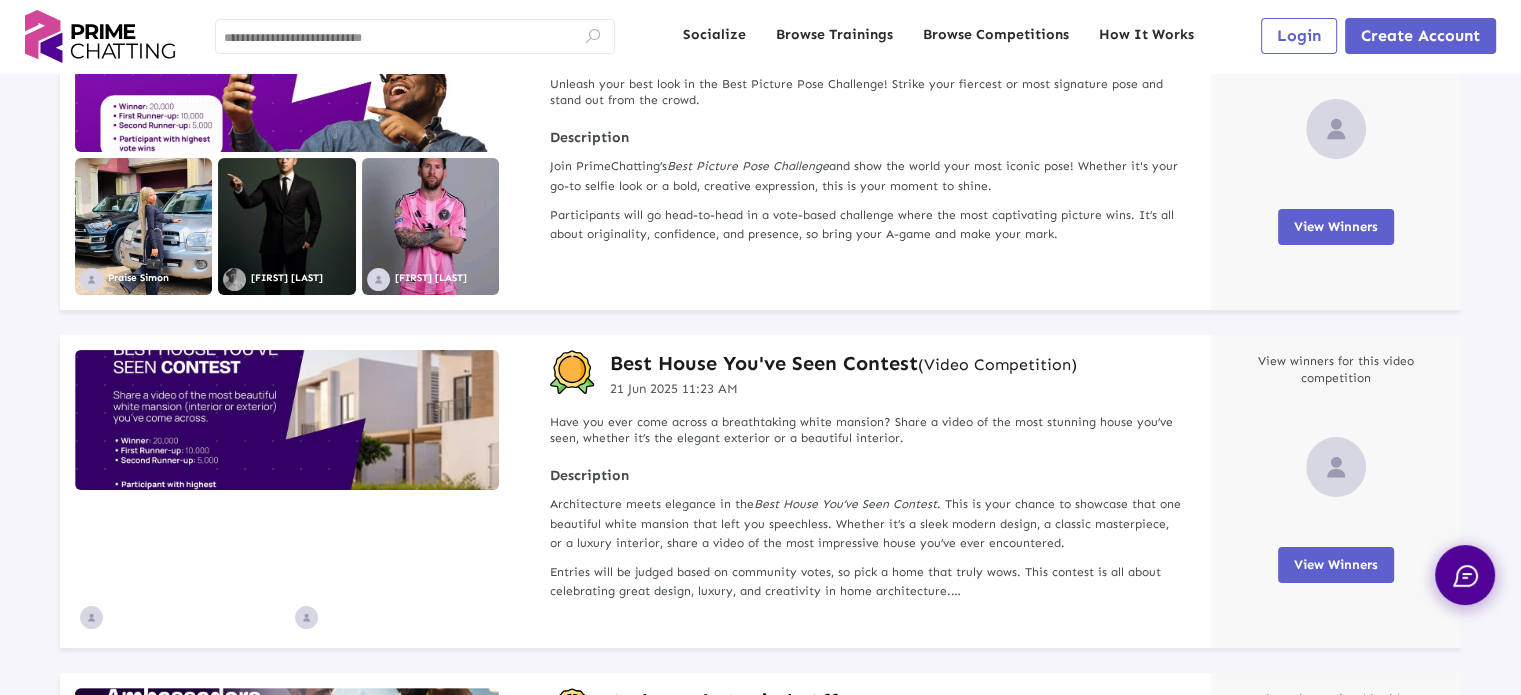 scroll, scrollTop: 0, scrollLeft: 0, axis: both 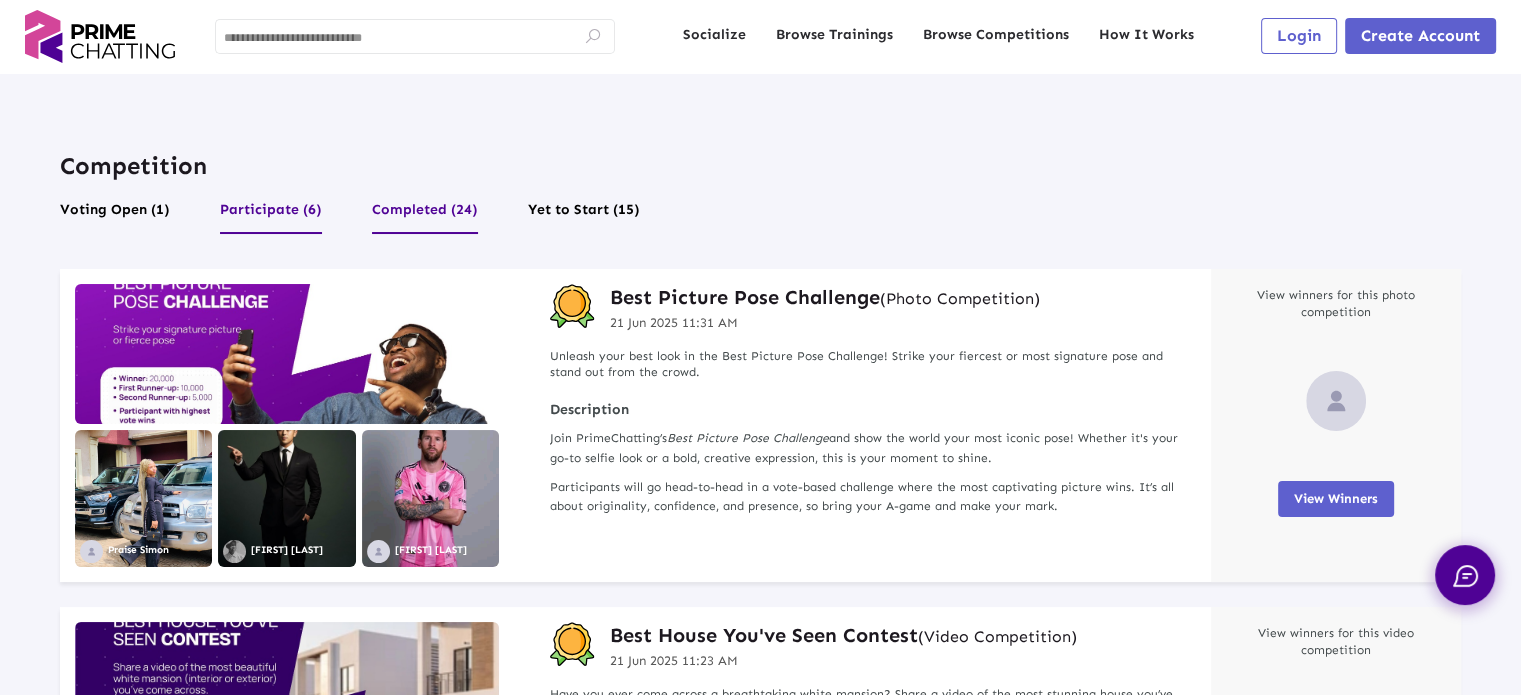 click on "Participate (6)" 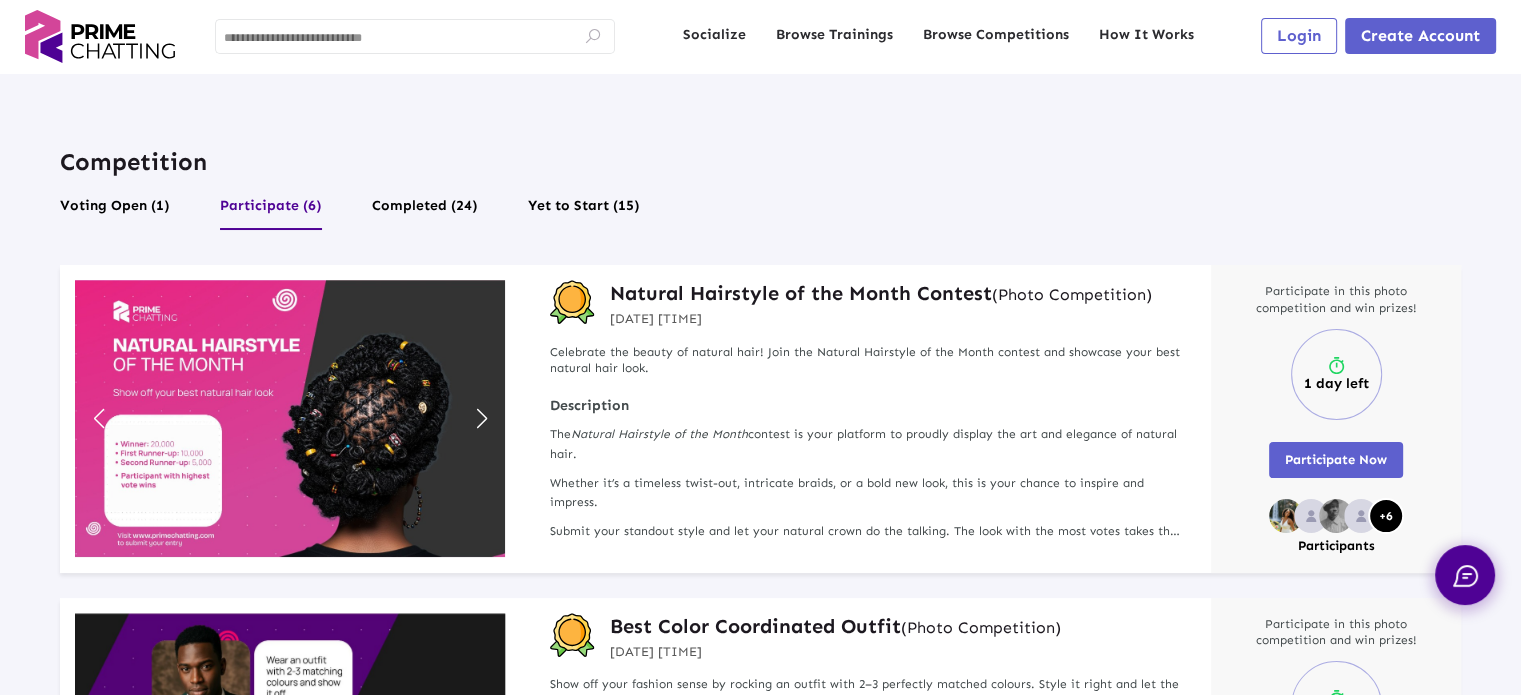 scroll, scrollTop: 0, scrollLeft: 0, axis: both 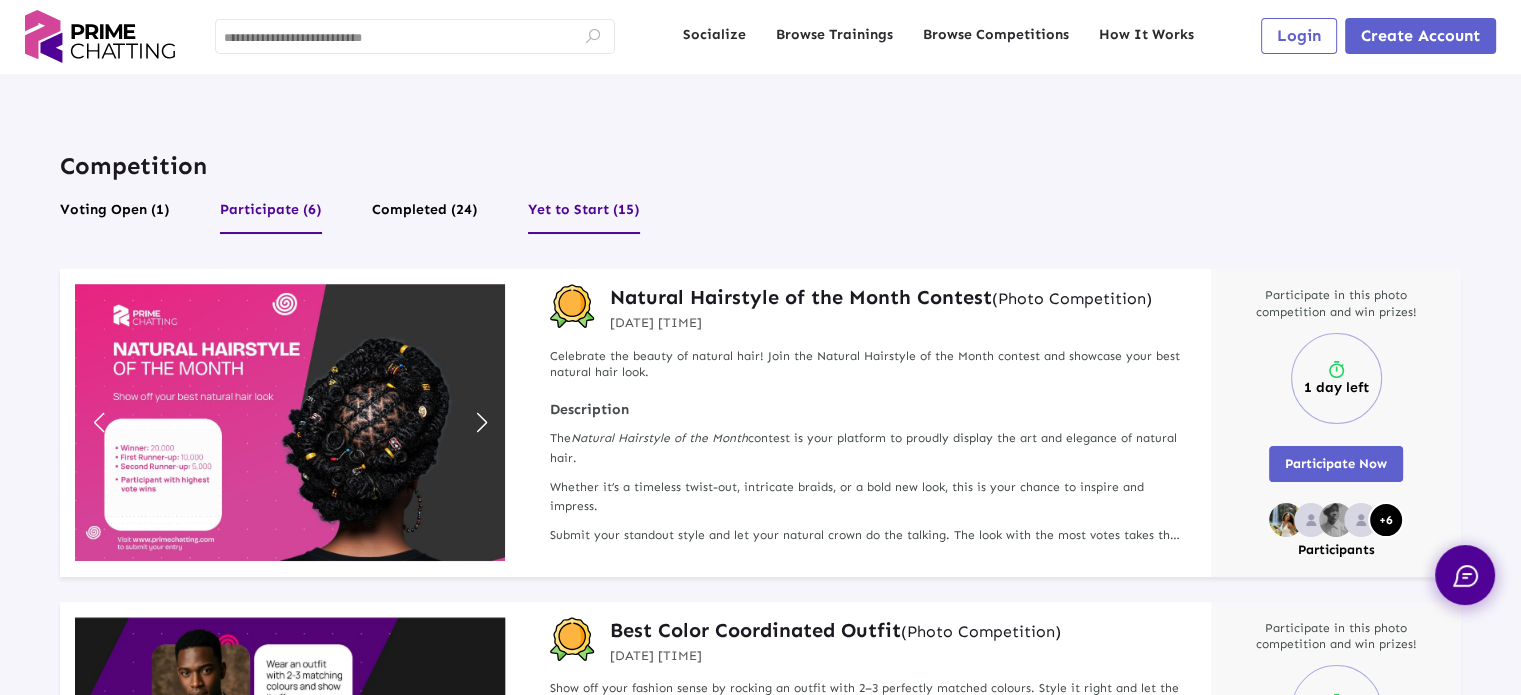 click on "Yet to Start (15)" 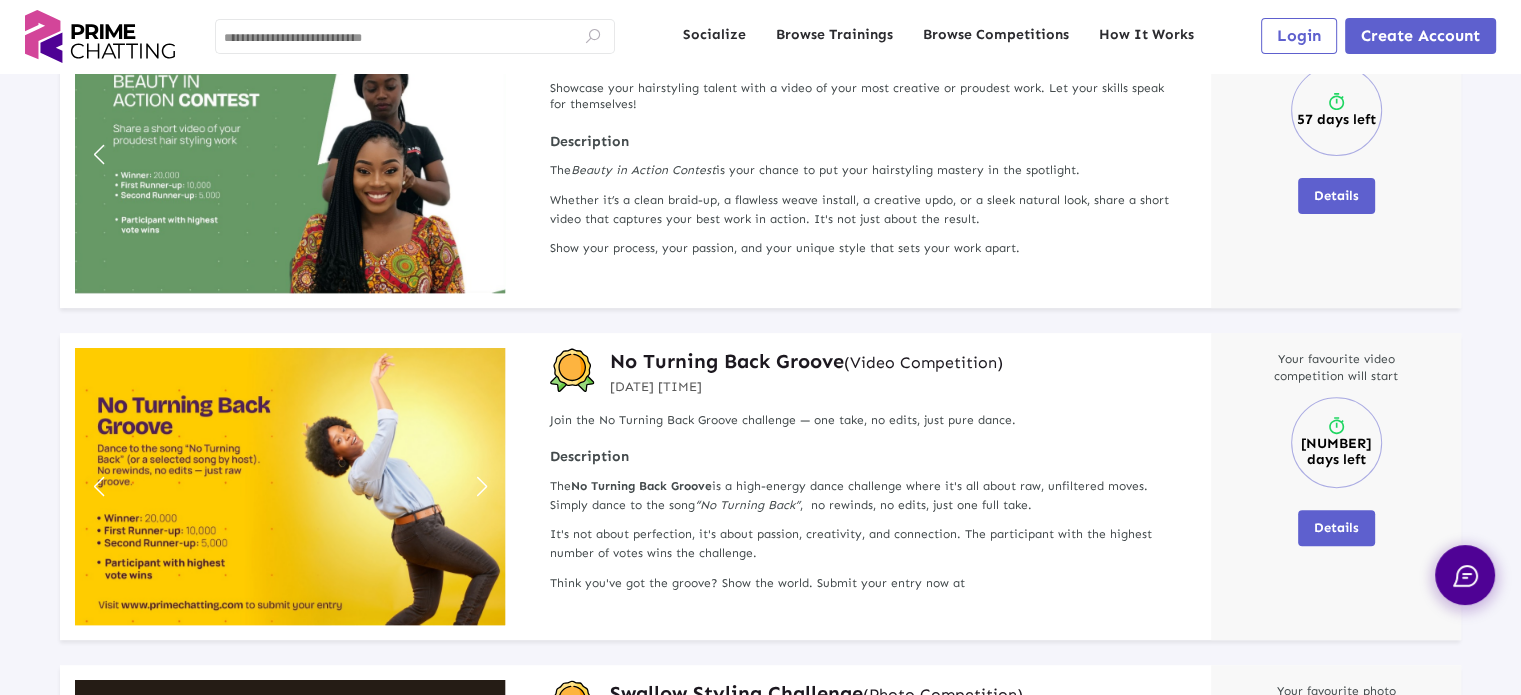 scroll, scrollTop: 200, scrollLeft: 0, axis: vertical 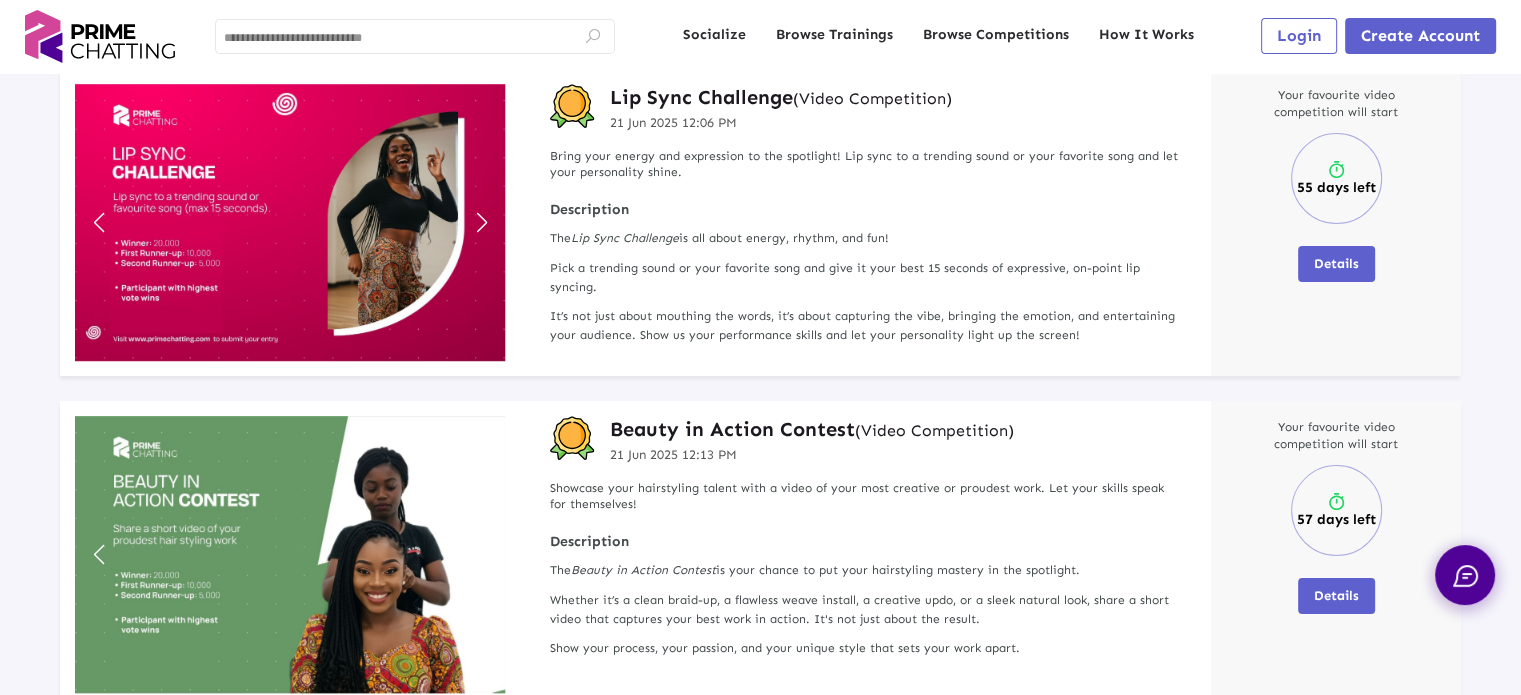 type 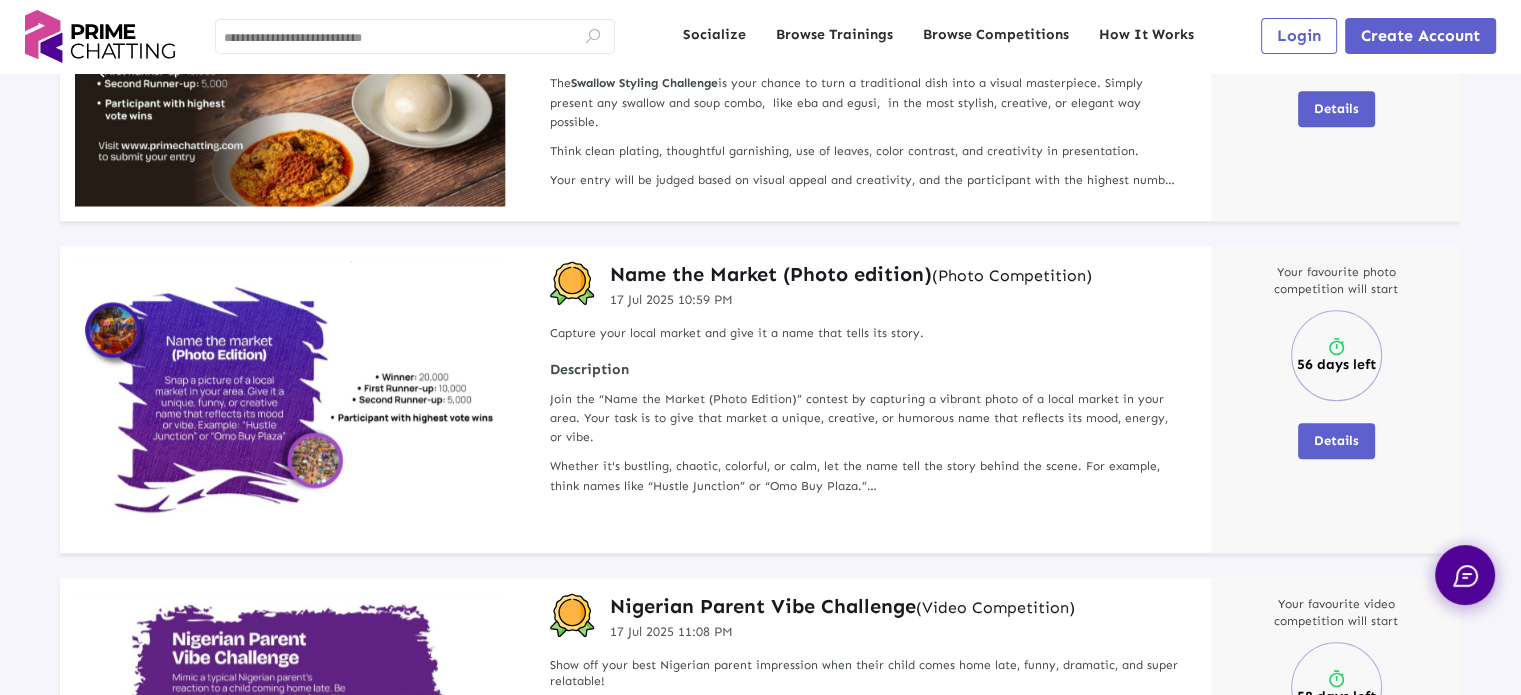 scroll, scrollTop: 1400, scrollLeft: 0, axis: vertical 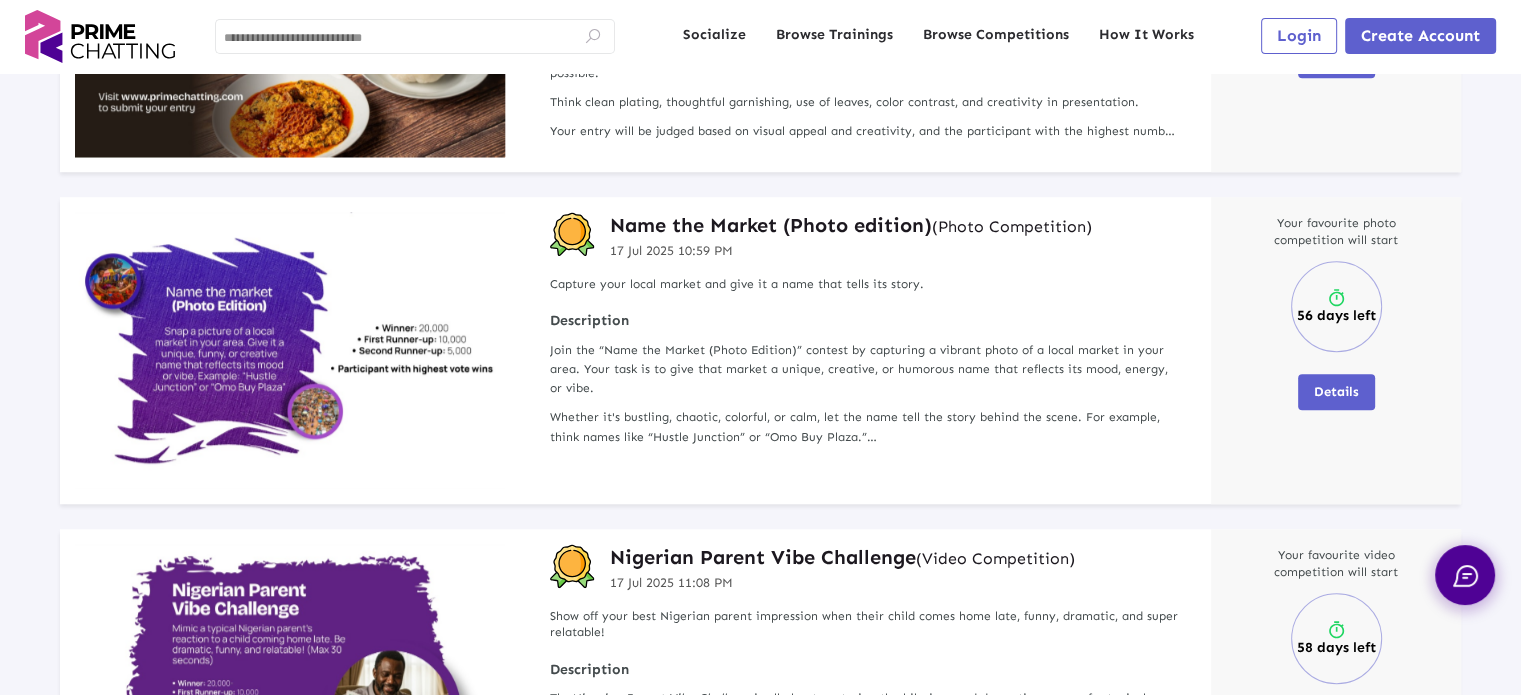 click on "Competition Voting Open (1) Participate (6) Completed (24) Yet to Start (15) Lip Sync Challenge   (Video Competition)  [DATE] [TIME] Bring your energy and expression to the spotlight! Lip sync to a trending sound or your favorite song and let your personality shine. Description The  Lip Sync Challenge  is all about energy, rhythm, and fun!  Pick a trending sound or your favorite song and give it your best 15 seconds of expressive, on-point lip syncing.  It’s not just about mouthing the words, it’s about capturing the vibe, bringing the emotion, and entertaining your audience. Show us your performance skills and let your personality light up the screen! Your favourite video competition will start 55 days left Details Beauty in Action Contest   (Video Competition)  [DATE] [TIME] Showcase your hairstyling talent with a video of your most creative or proudest work. Let your skills speak for themselves! Description The  Beauty in Action Contest Your favourite video competition will start The" 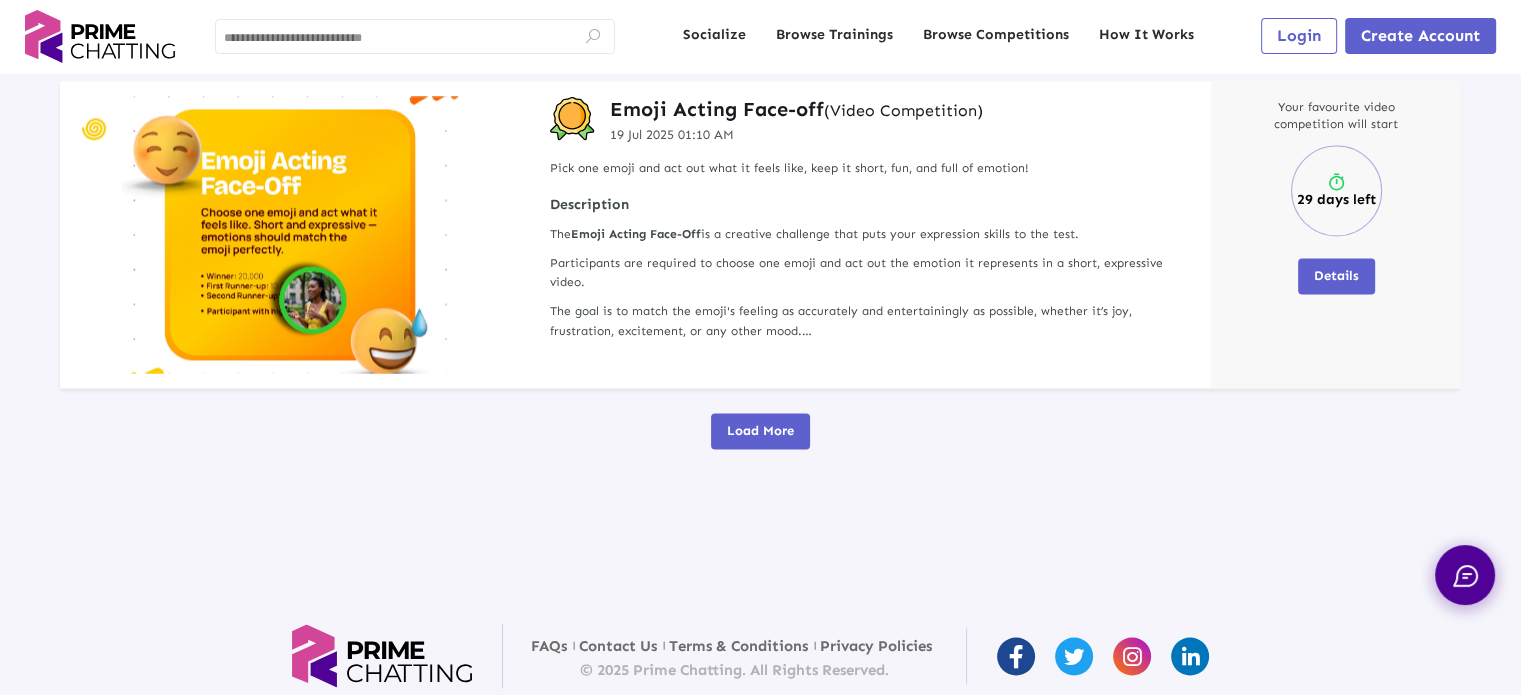 scroll, scrollTop: 3192, scrollLeft: 0, axis: vertical 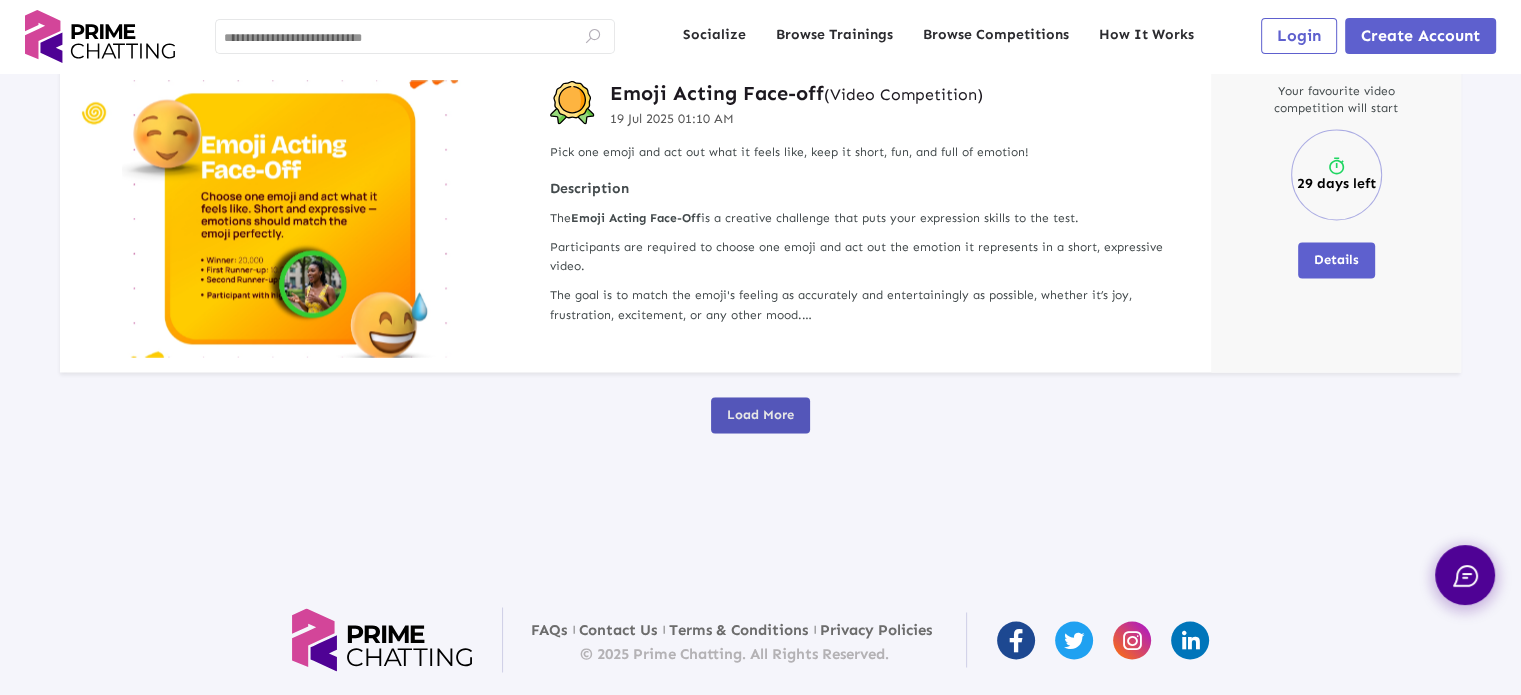 click on "Load More" 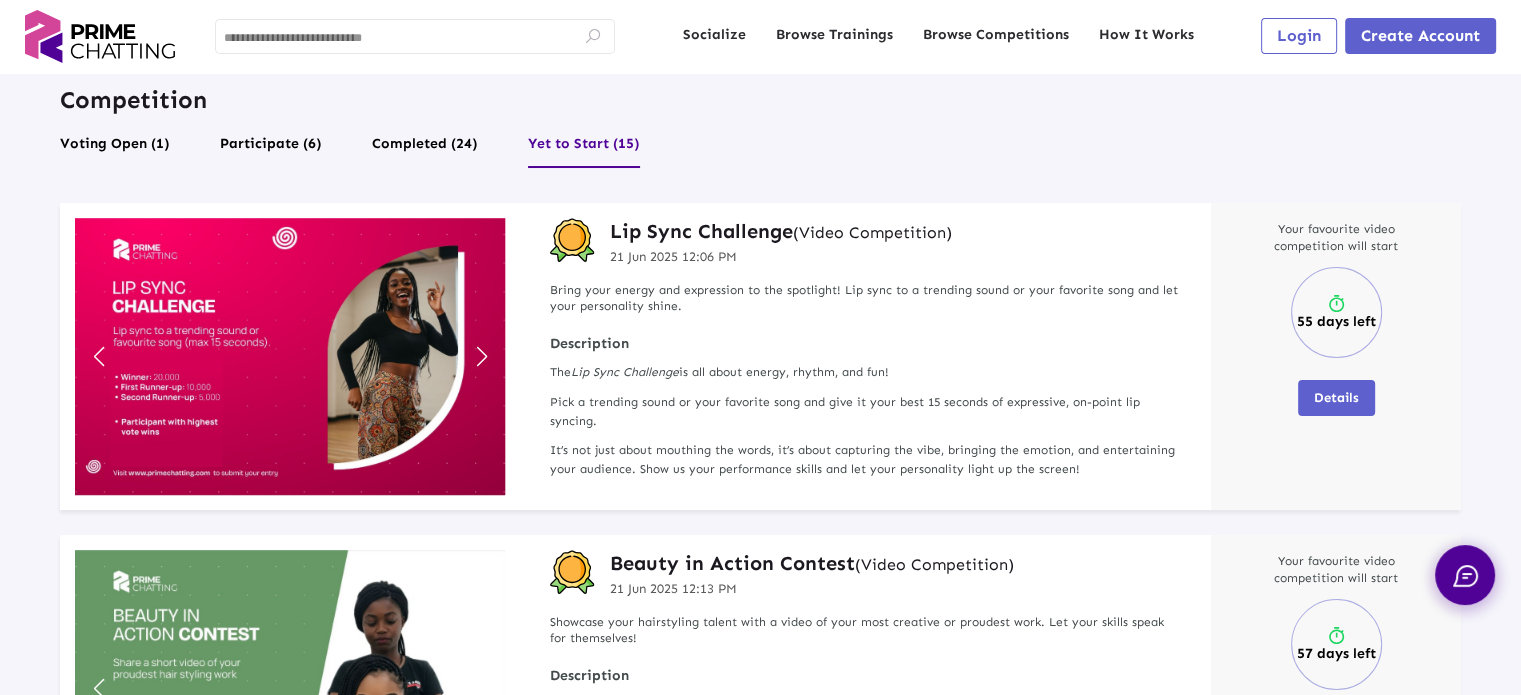 scroll, scrollTop: 100, scrollLeft: 0, axis: vertical 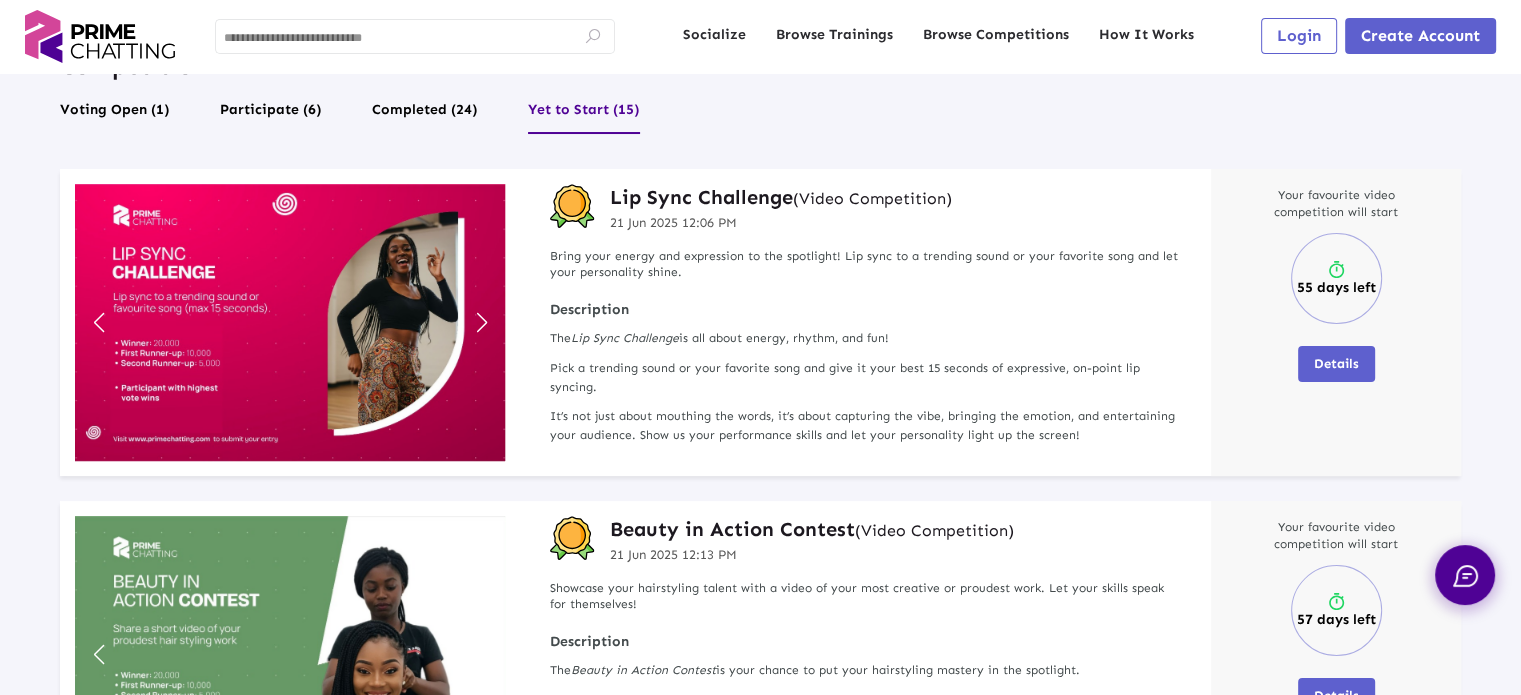 click 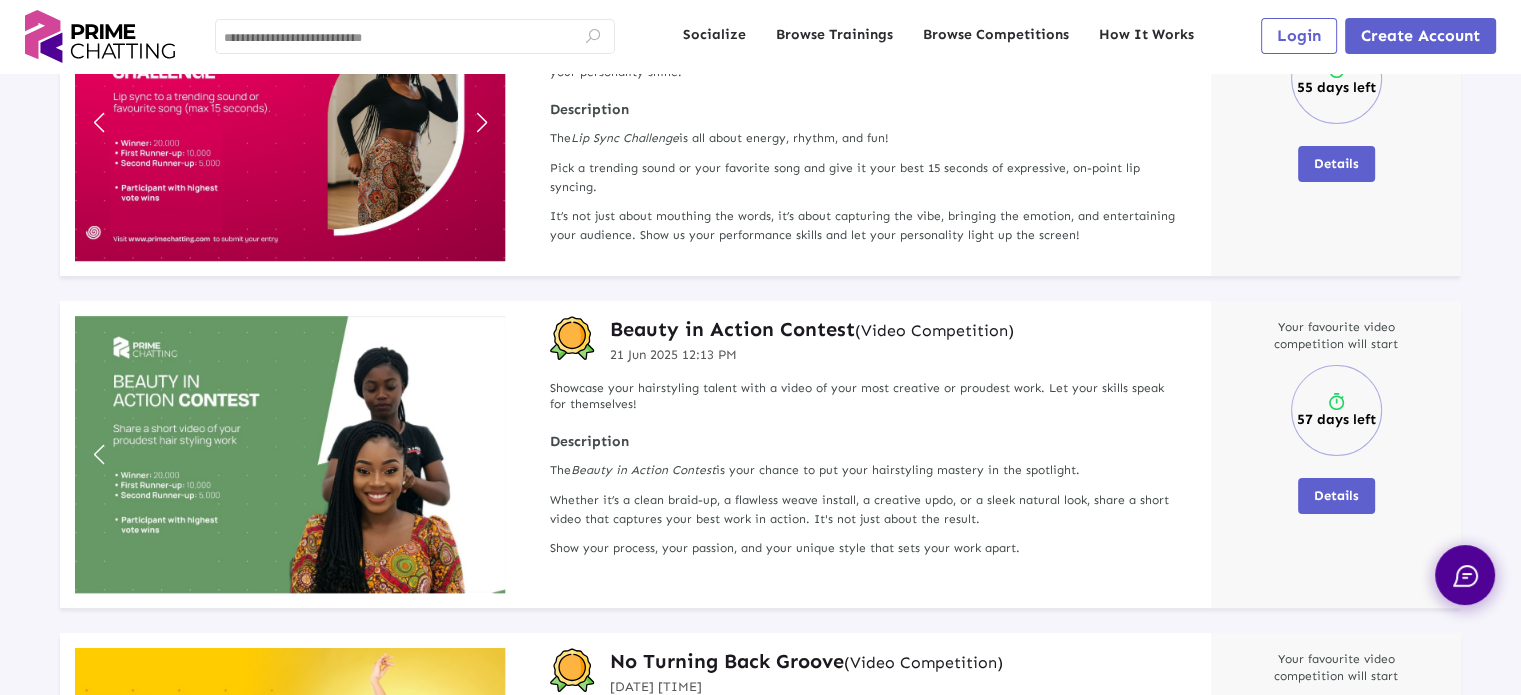 scroll, scrollTop: 0, scrollLeft: 0, axis: both 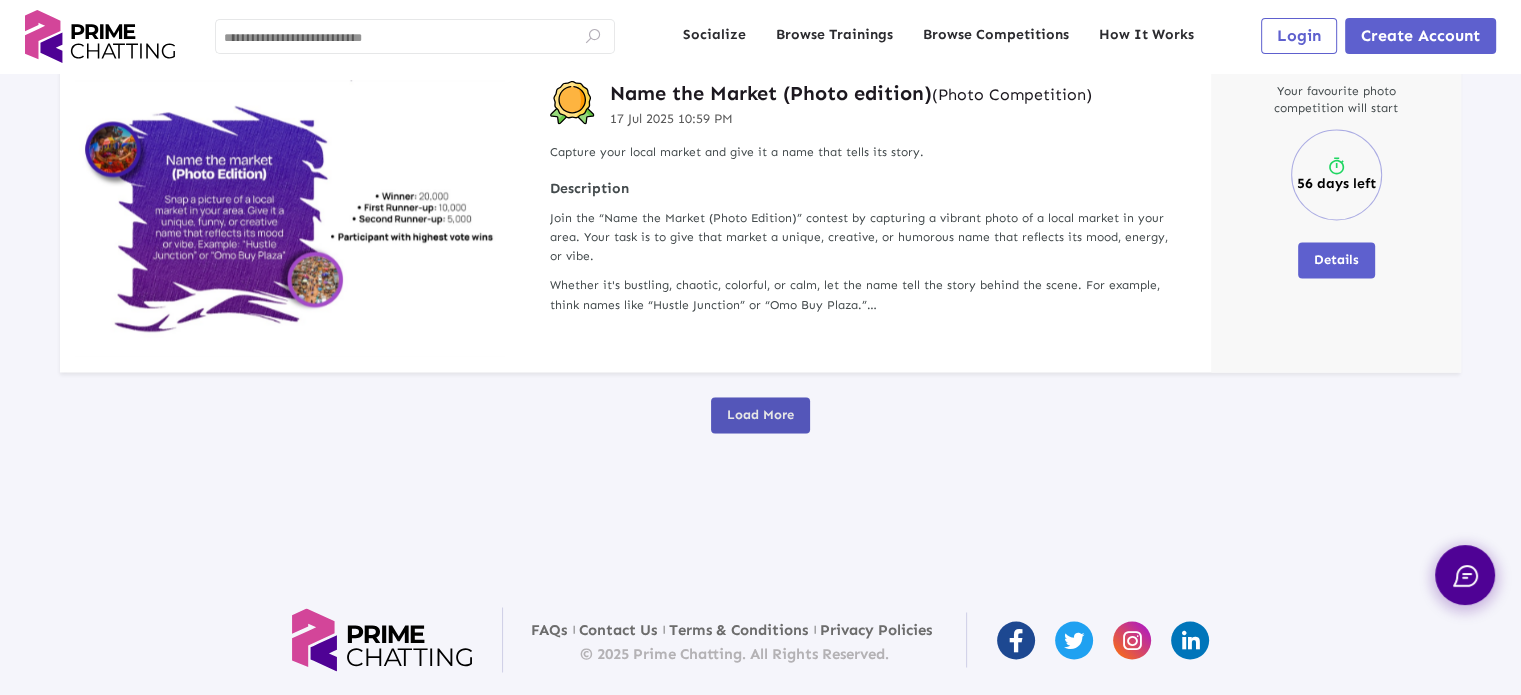 click on "Load More" 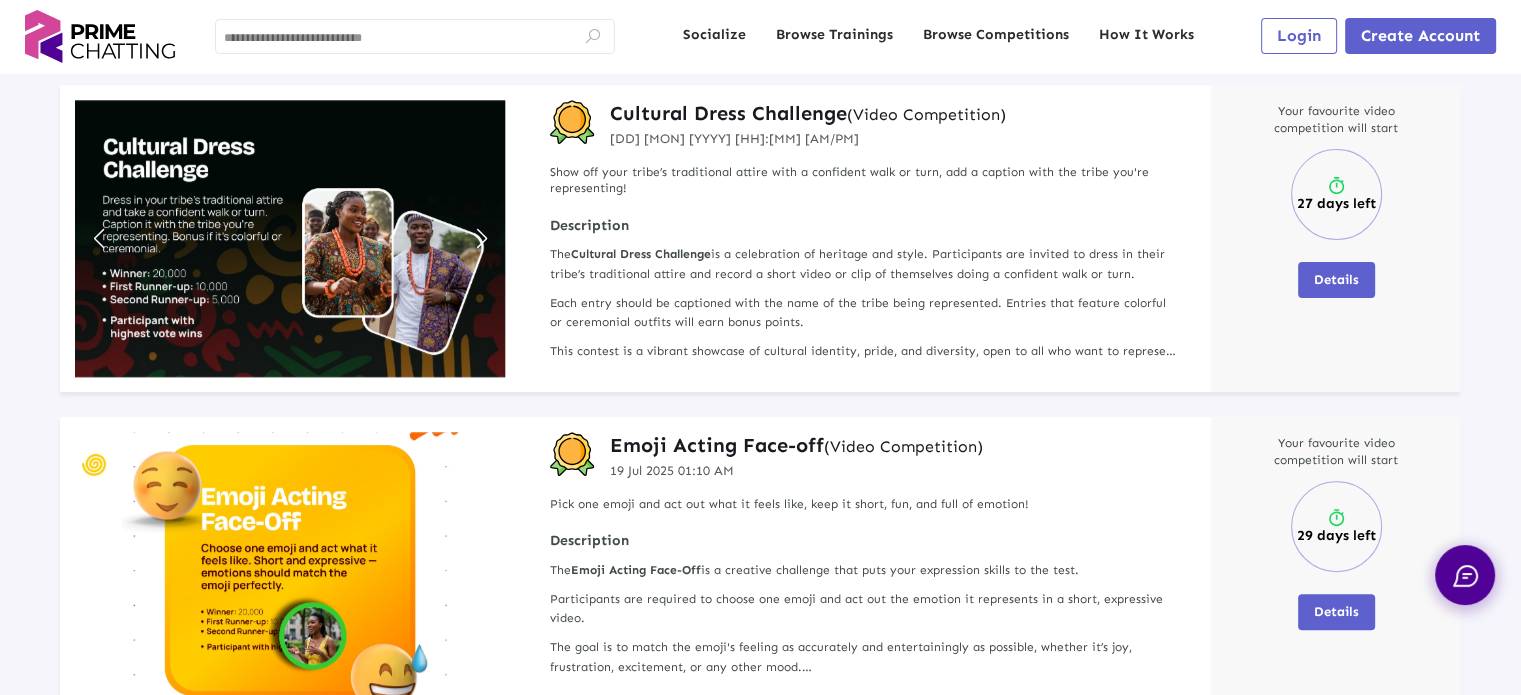 scroll, scrollTop: 0, scrollLeft: 0, axis: both 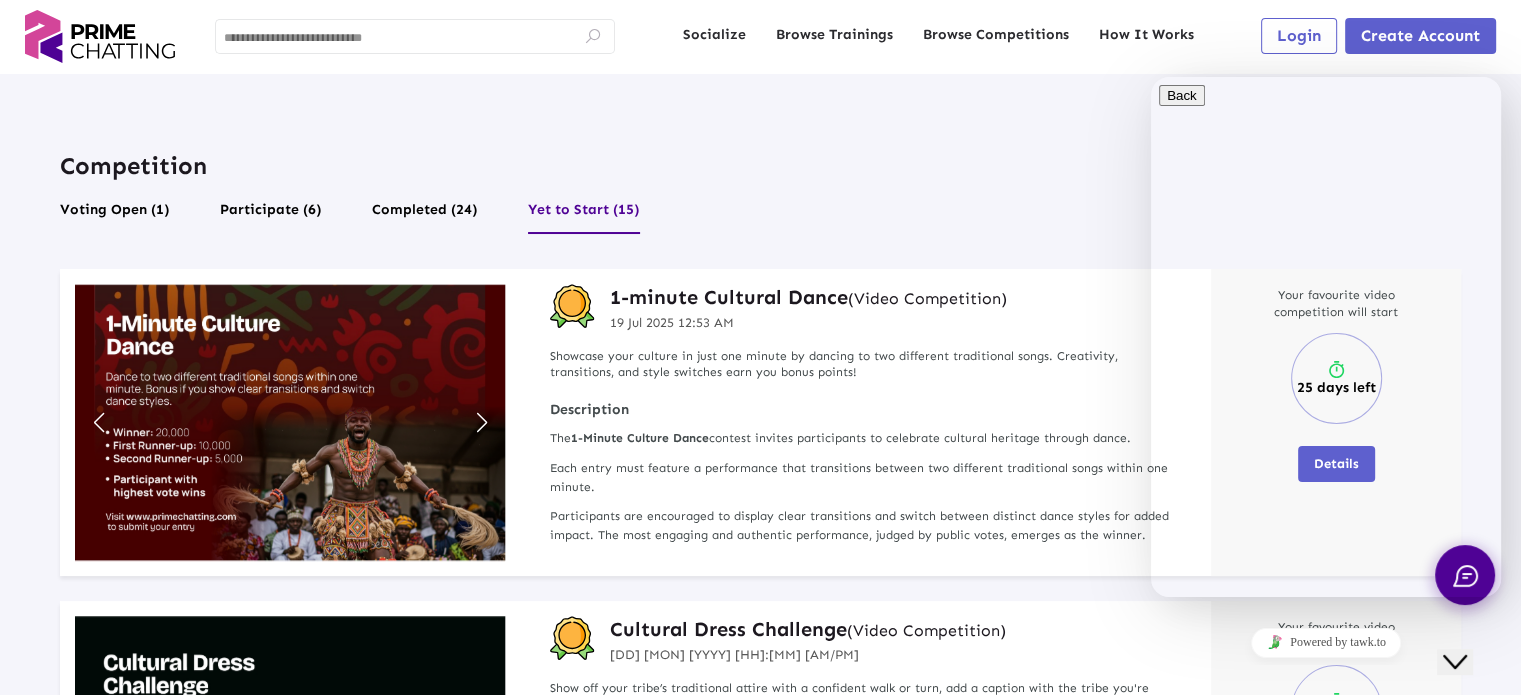 click on "Close Chat This icon closes the chat window." 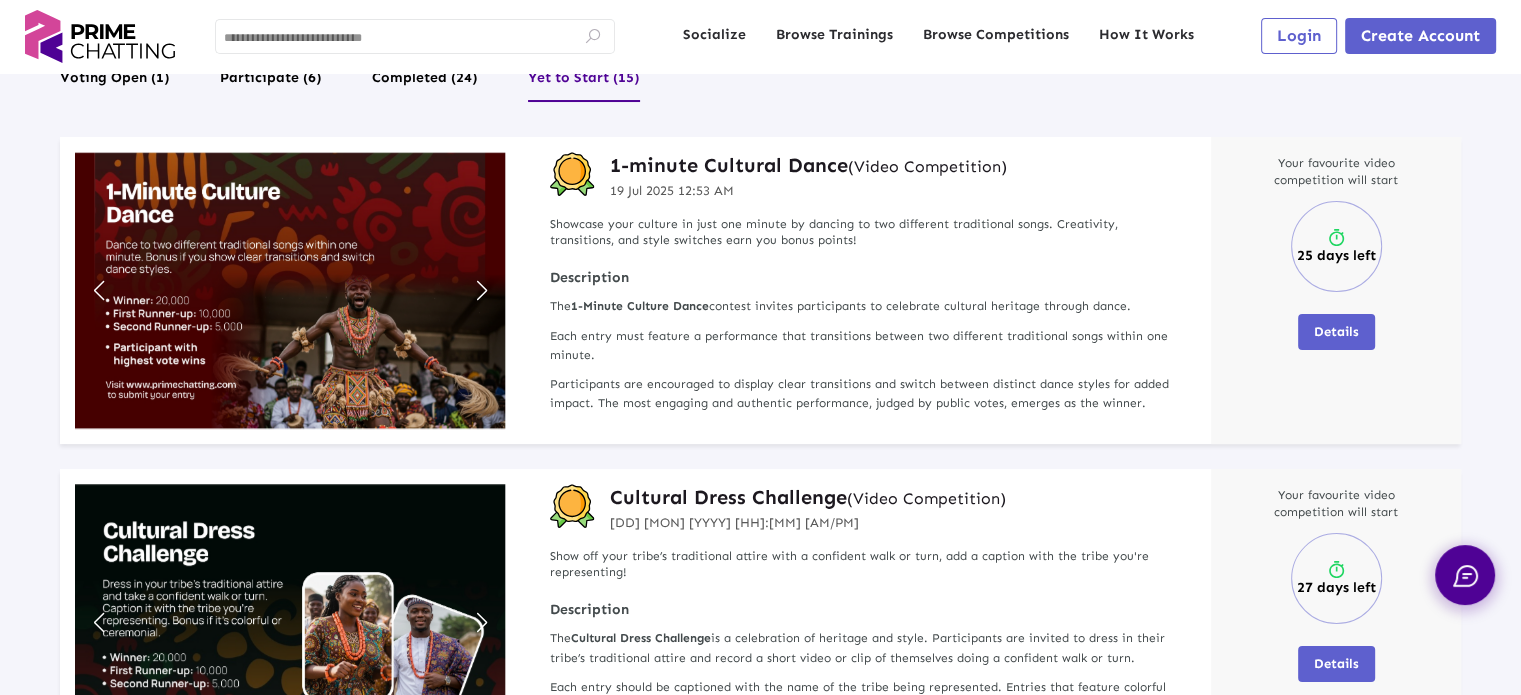 scroll, scrollTop: 0, scrollLeft: 0, axis: both 